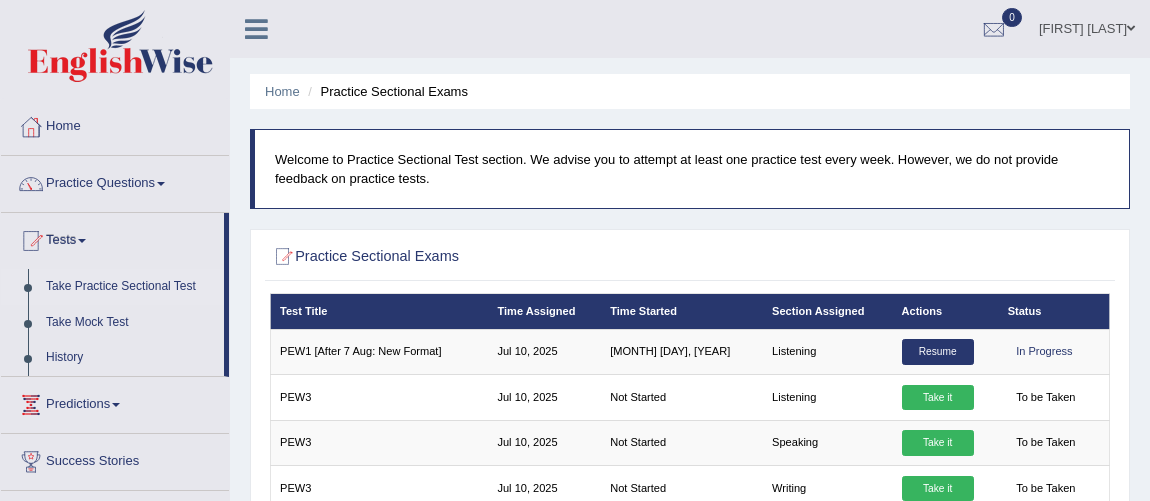 scroll, scrollTop: 998, scrollLeft: 0, axis: vertical 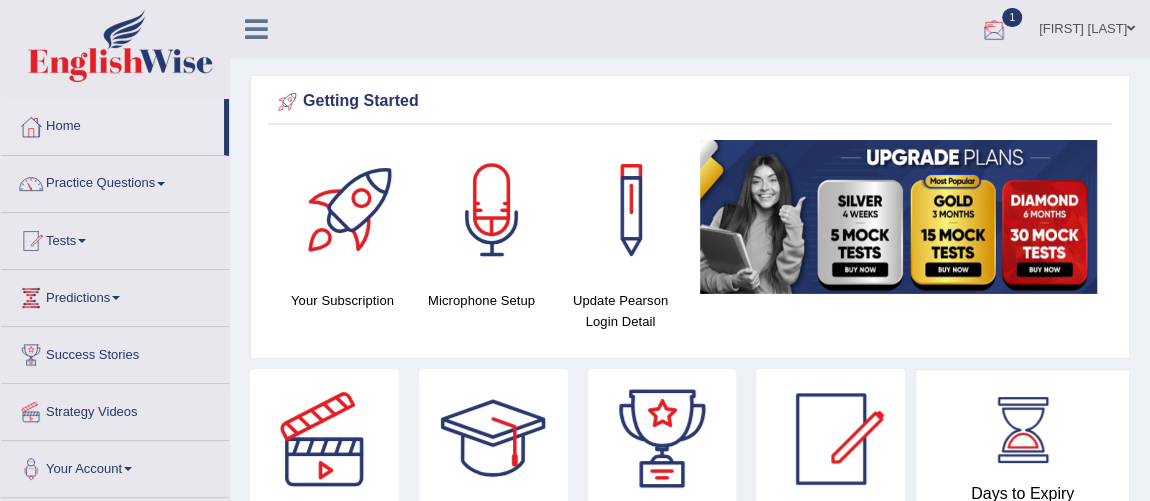 click at bounding box center (994, 30) 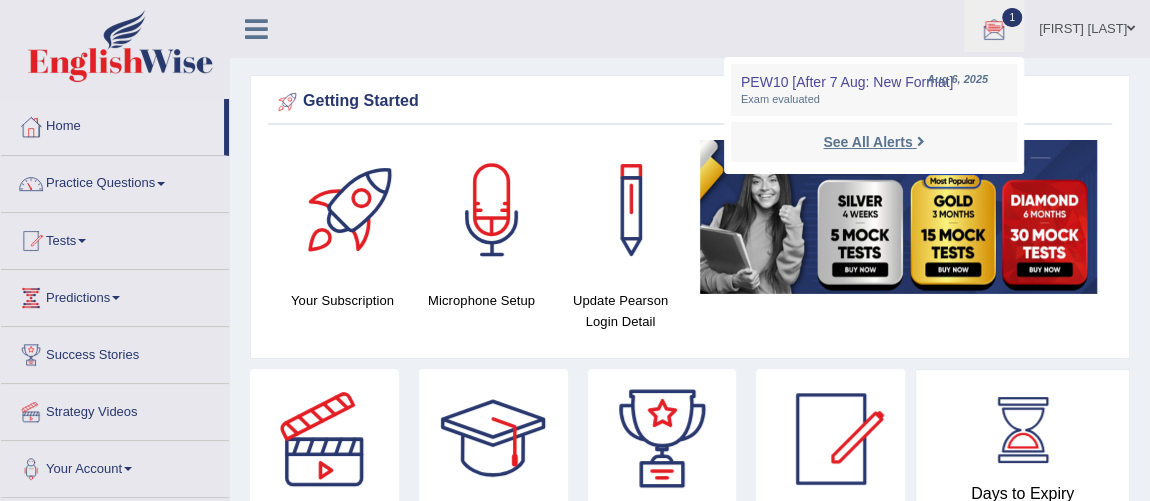 click on "See All Alerts" at bounding box center (867, 142) 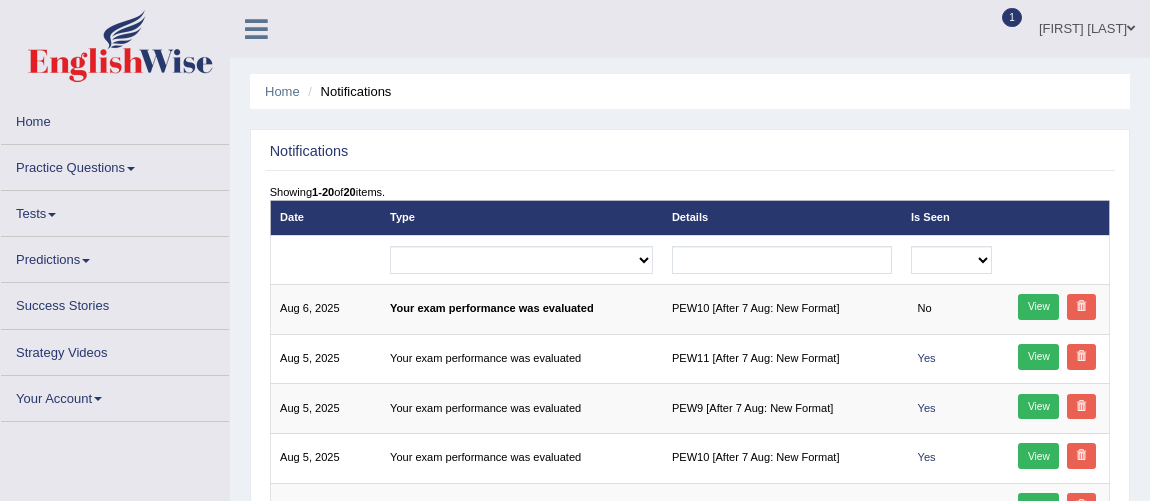 scroll, scrollTop: 145, scrollLeft: 0, axis: vertical 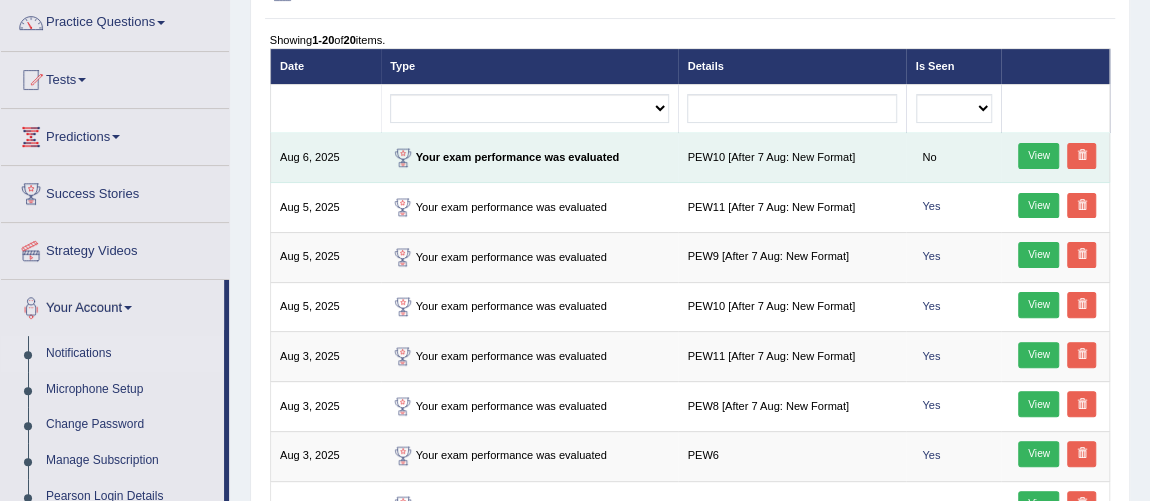 click on "View" at bounding box center [1038, 156] 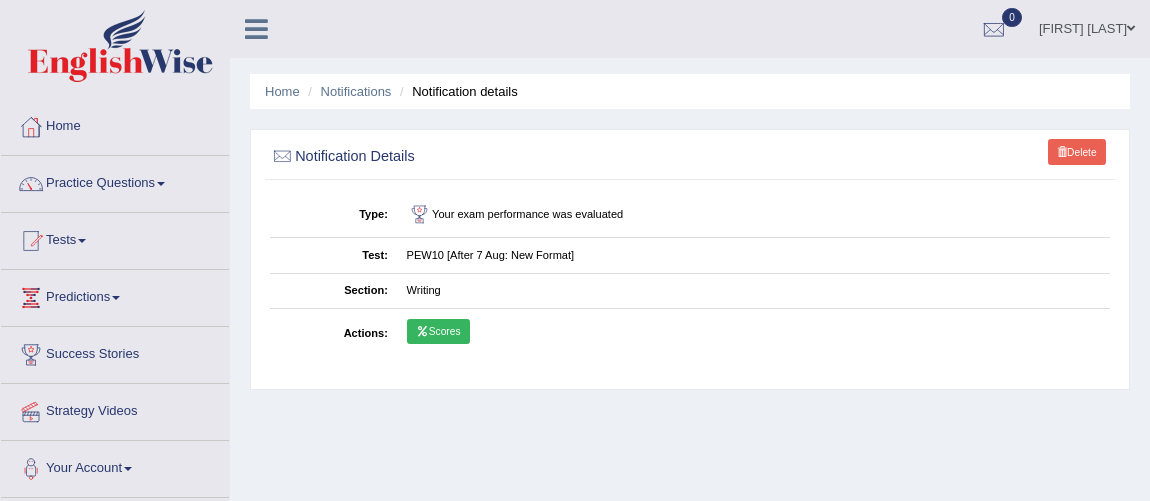 scroll, scrollTop: 0, scrollLeft: 0, axis: both 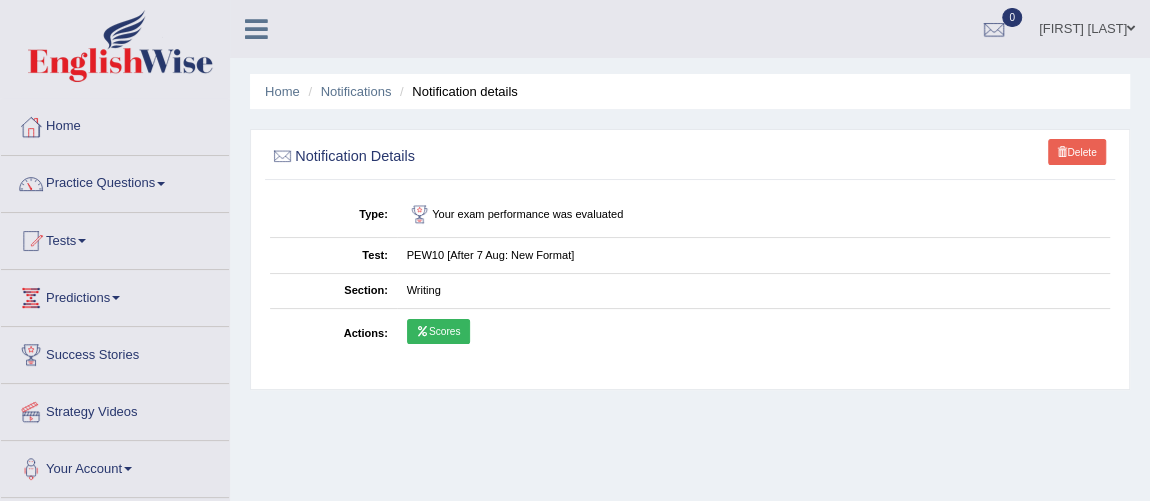 click on "Scores" at bounding box center [438, 332] 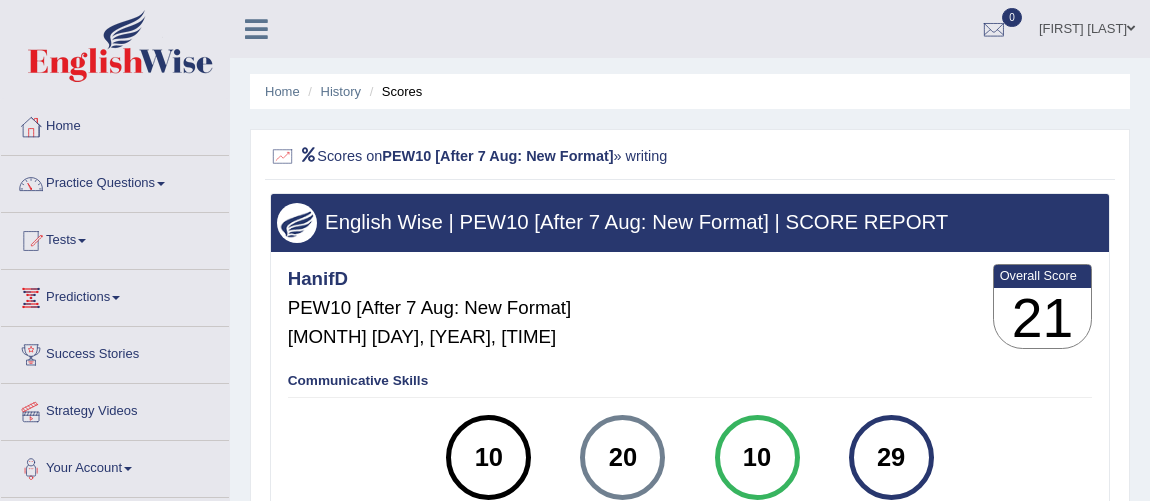 scroll, scrollTop: 0, scrollLeft: 0, axis: both 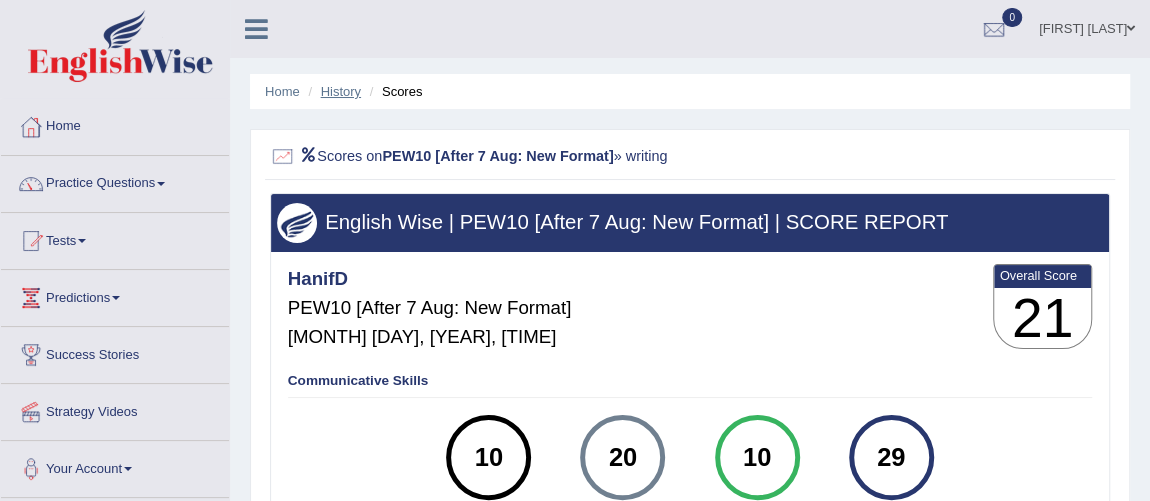 click on "History" at bounding box center [341, 91] 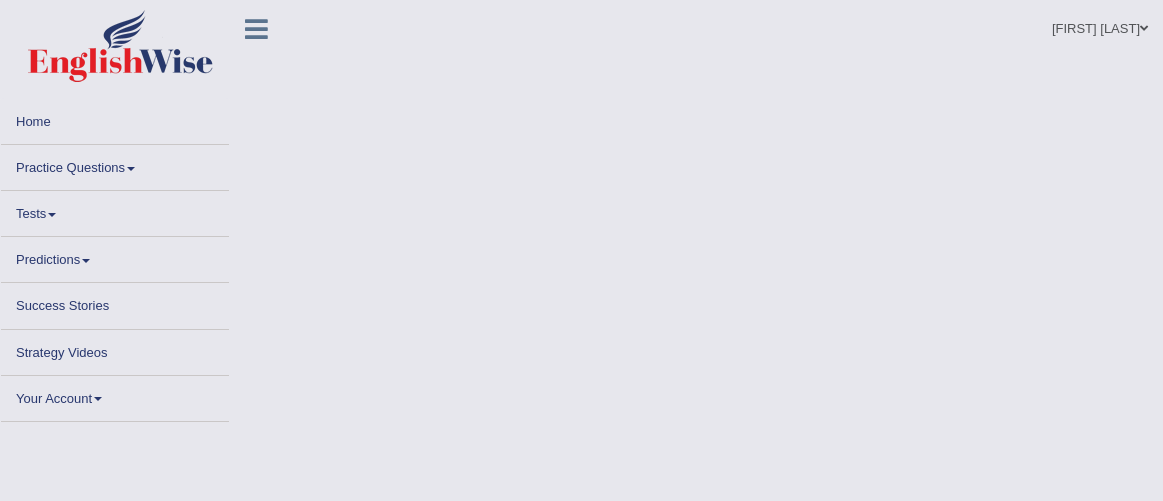 scroll, scrollTop: 0, scrollLeft: 0, axis: both 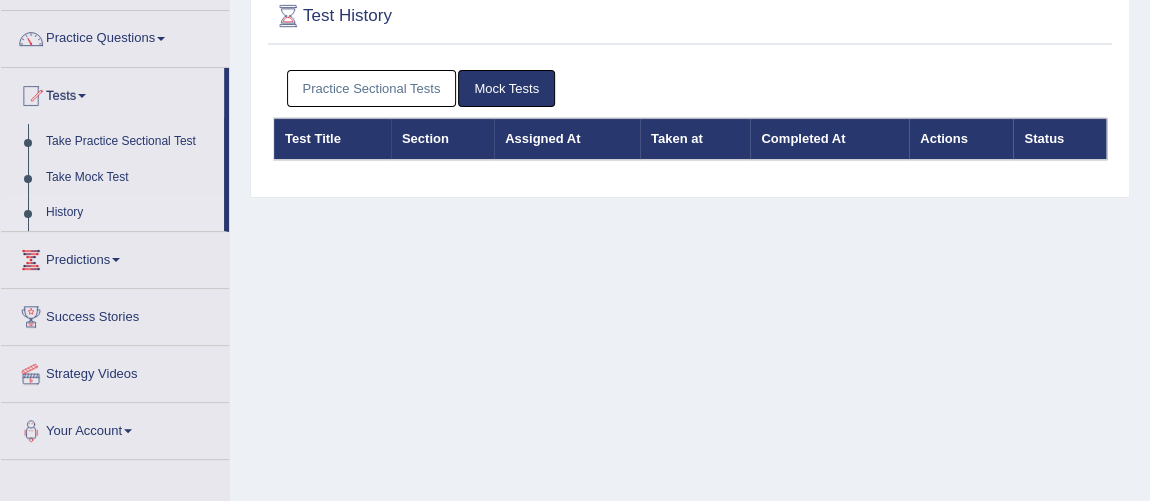 click on "Practice Sectional Tests" at bounding box center [372, 88] 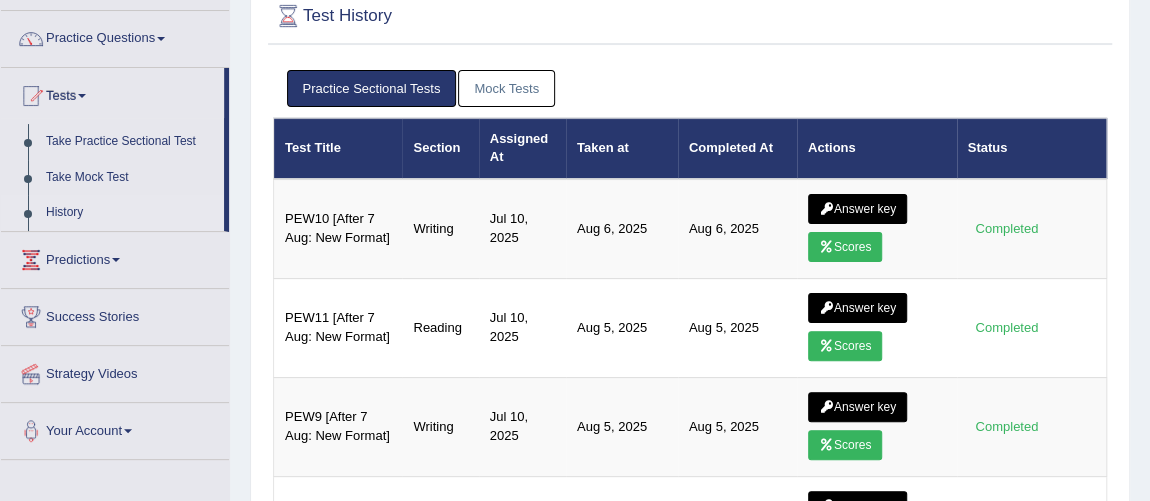 scroll, scrollTop: 181, scrollLeft: 0, axis: vertical 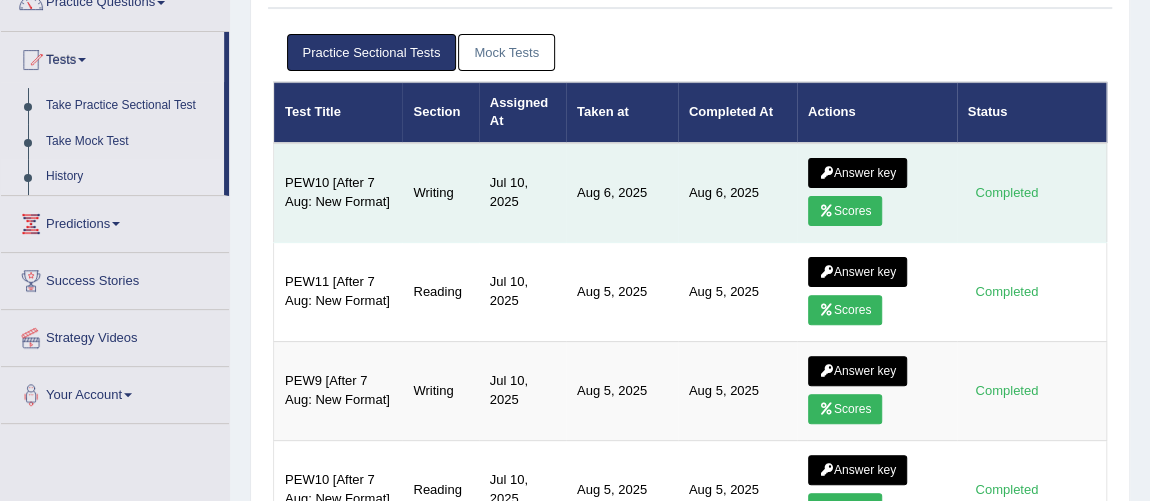 click on "Answer key" at bounding box center (857, 173) 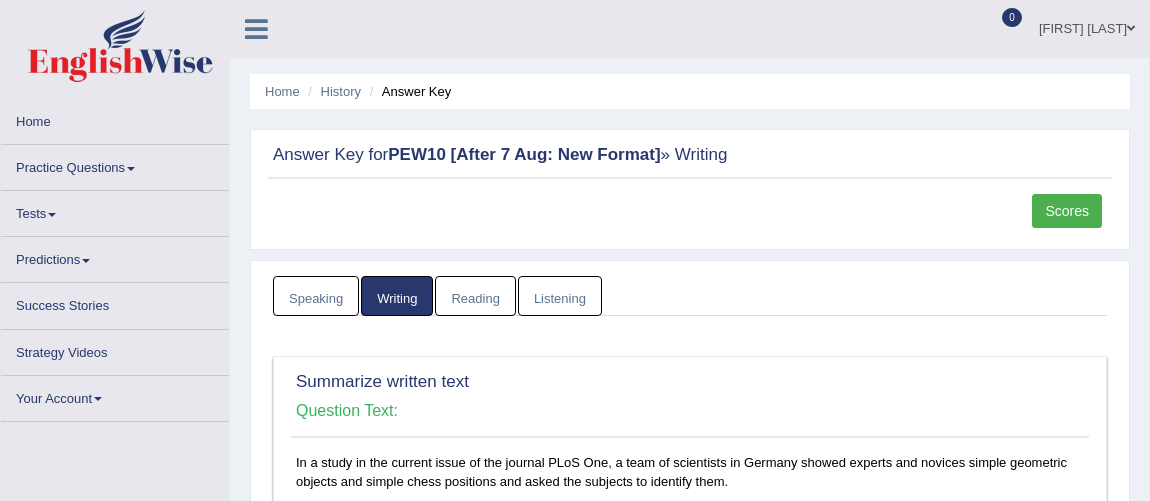 scroll, scrollTop: 0, scrollLeft: 0, axis: both 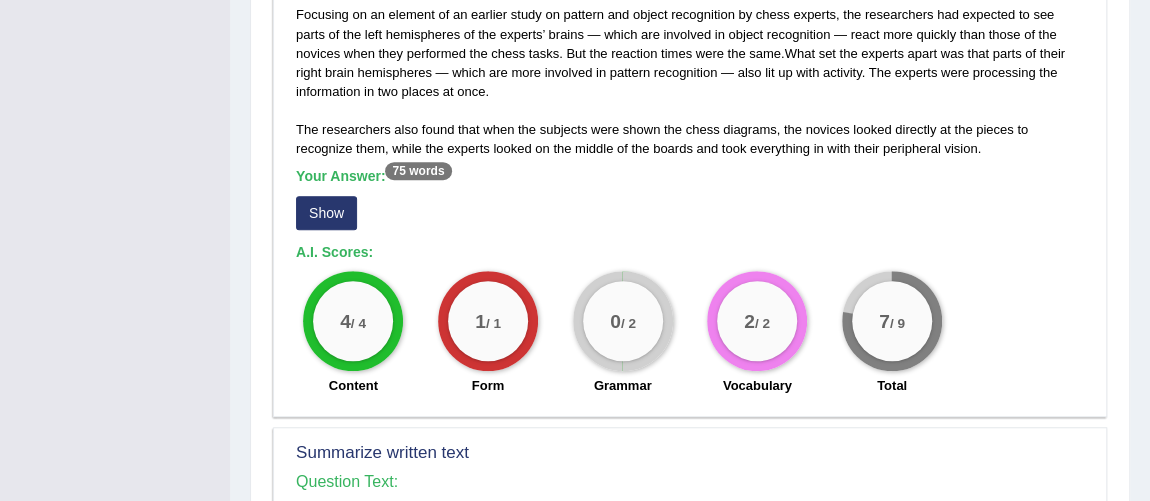 click on "Show" at bounding box center [326, 213] 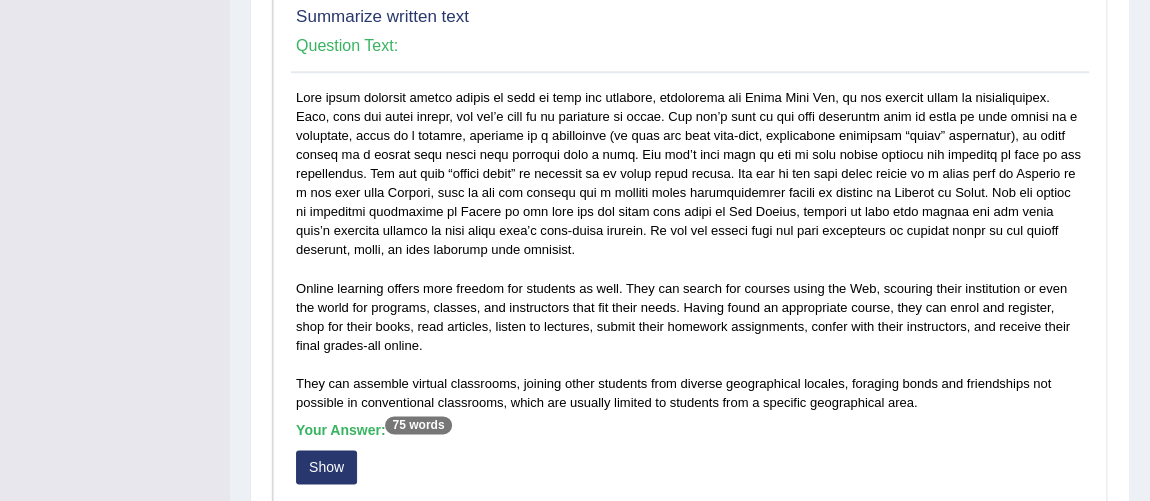 scroll, scrollTop: 1163, scrollLeft: 0, axis: vertical 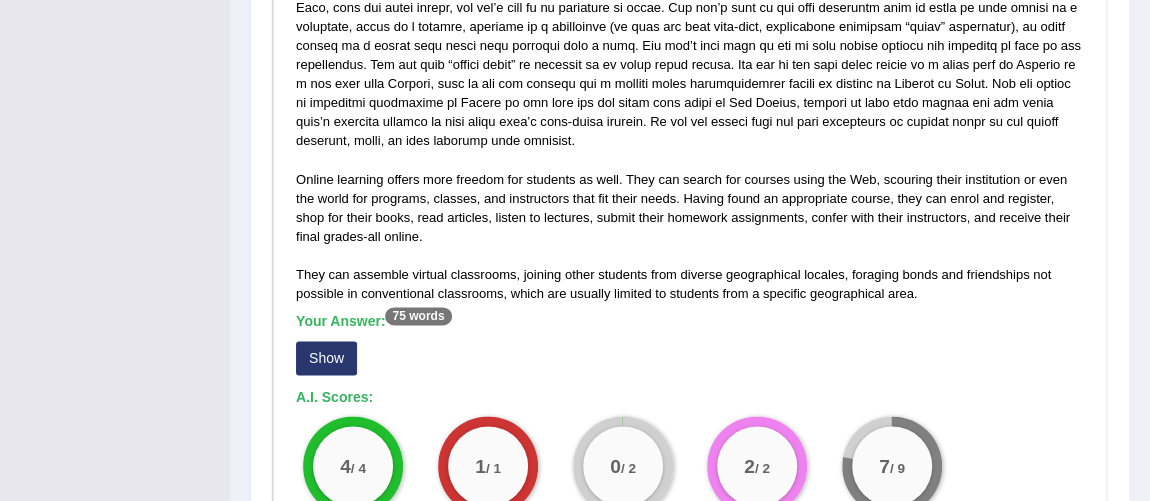 click on "Show" at bounding box center [326, 358] 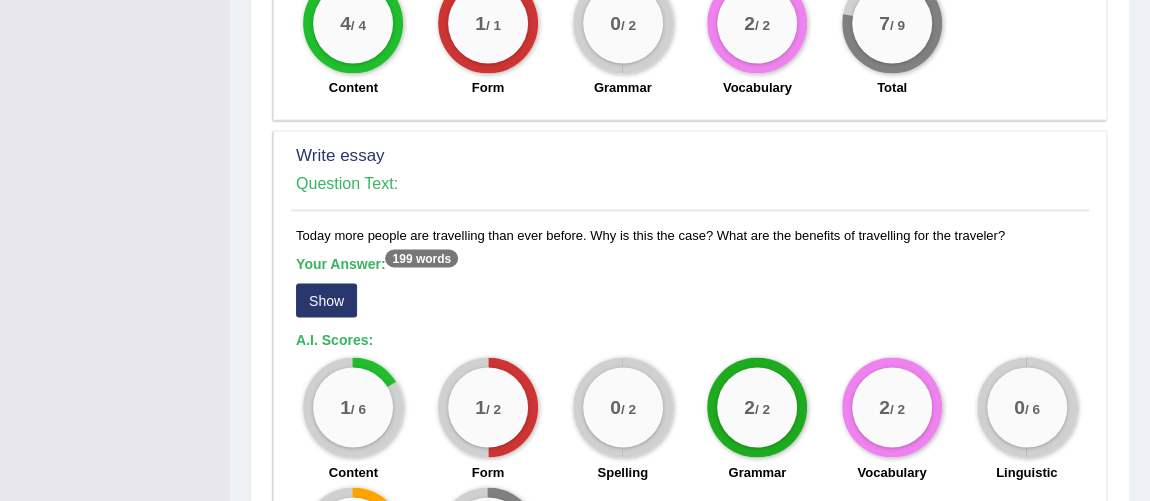 scroll, scrollTop: 1599, scrollLeft: 0, axis: vertical 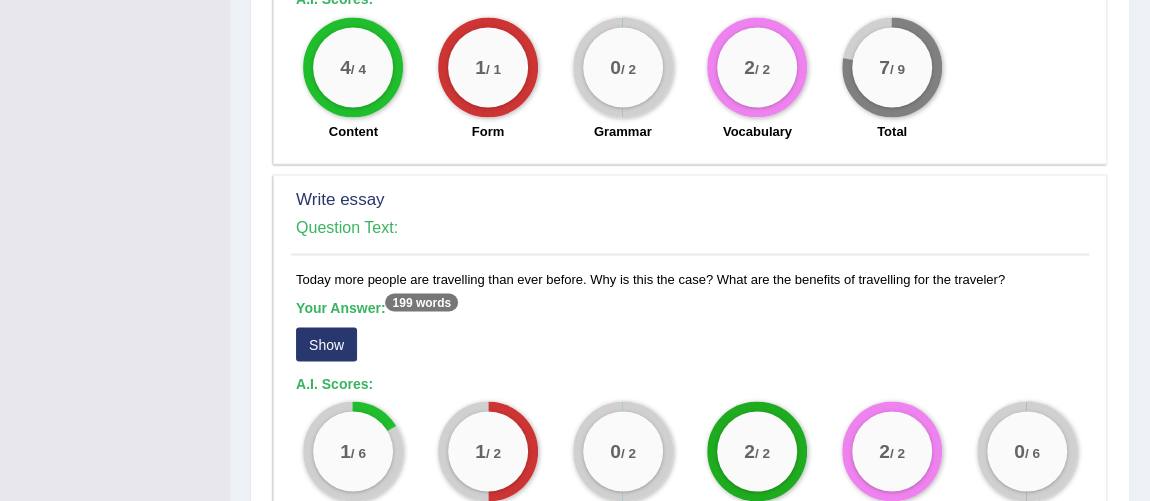 click on "Show" at bounding box center (326, 344) 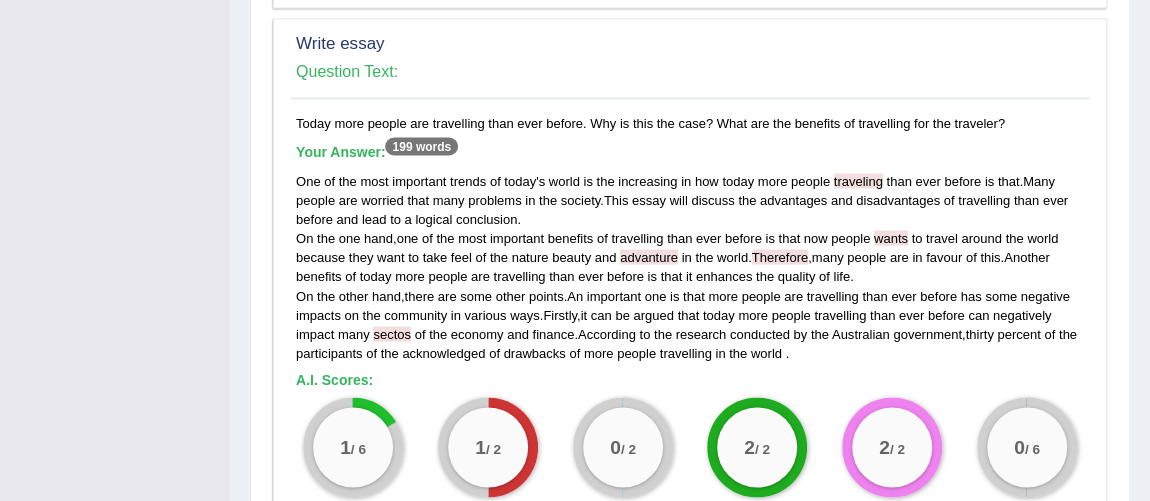 scroll, scrollTop: 1724, scrollLeft: 0, axis: vertical 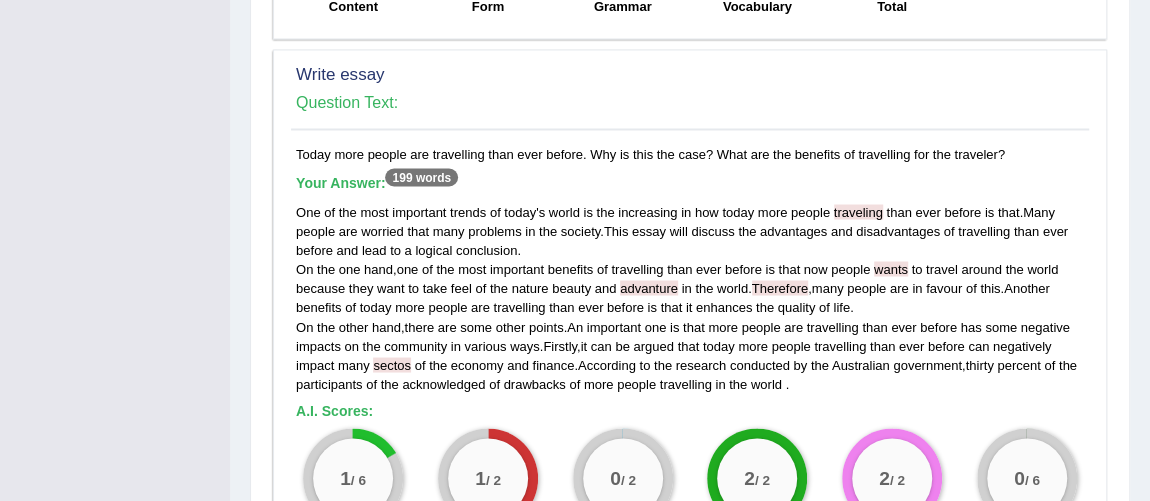 click on "impacts" at bounding box center [318, 345] 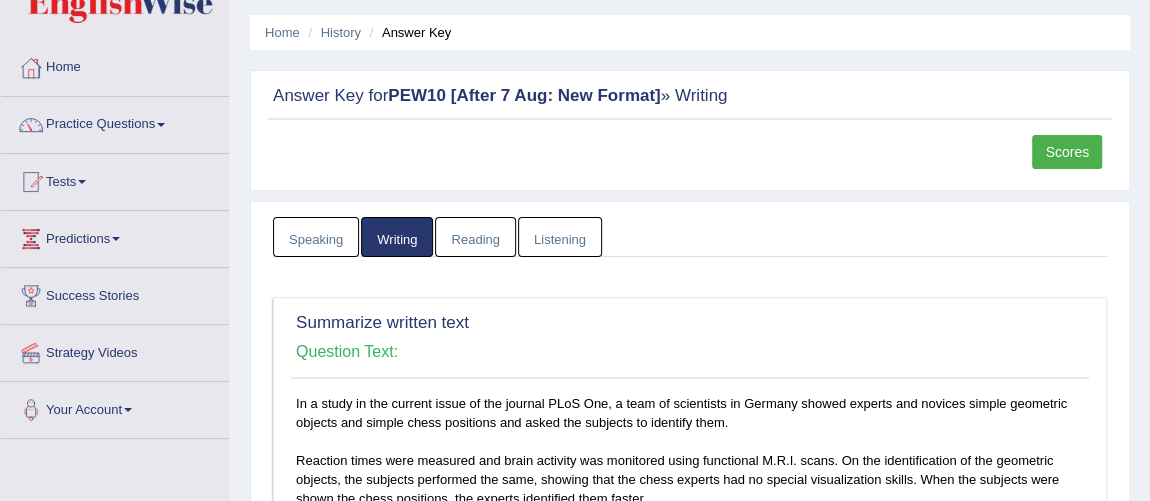 scroll, scrollTop: 15, scrollLeft: 0, axis: vertical 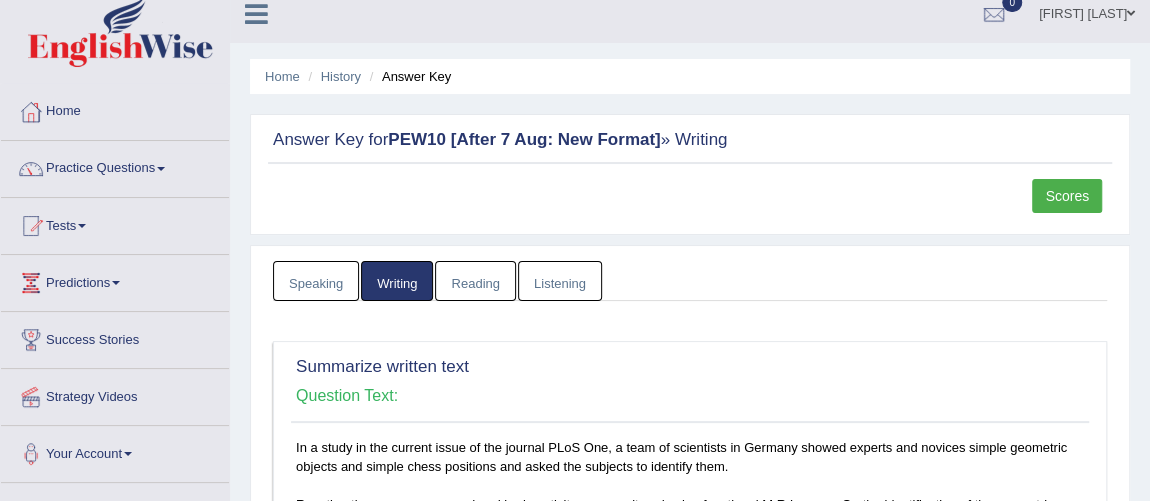 click on "Scores" at bounding box center (1067, 196) 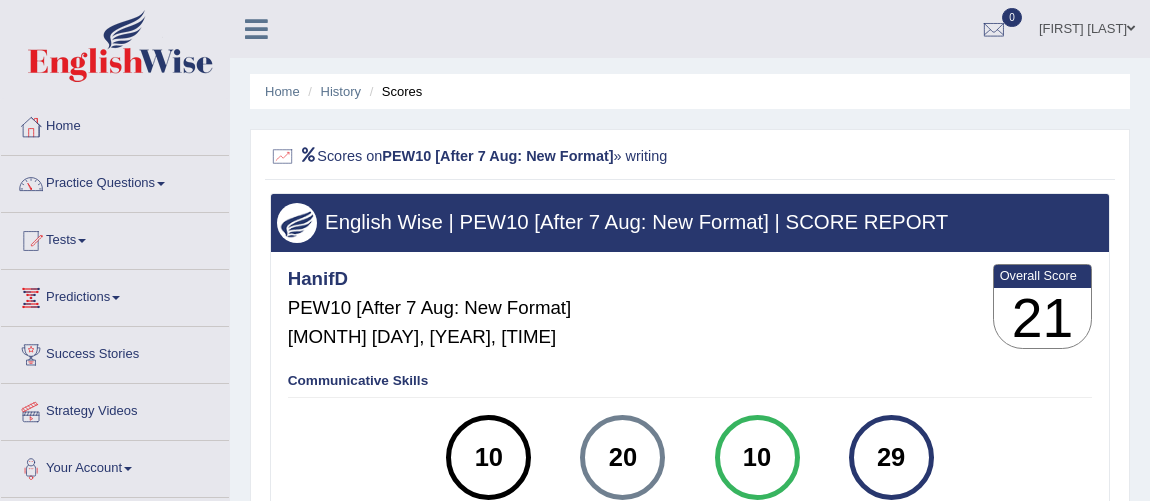 scroll, scrollTop: 0, scrollLeft: 0, axis: both 